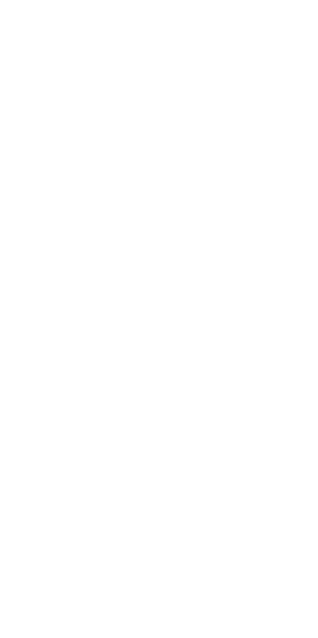 scroll, scrollTop: 0, scrollLeft: 0, axis: both 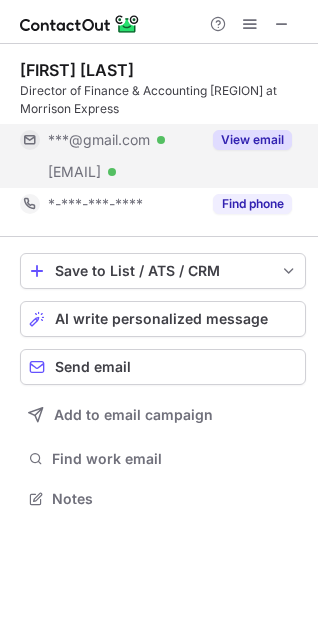 click on "View email" at bounding box center (252, 140) 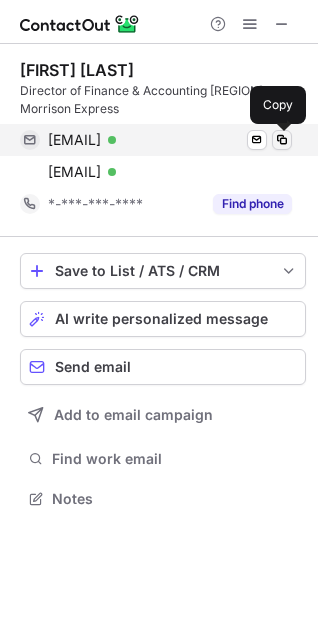 click at bounding box center (282, 140) 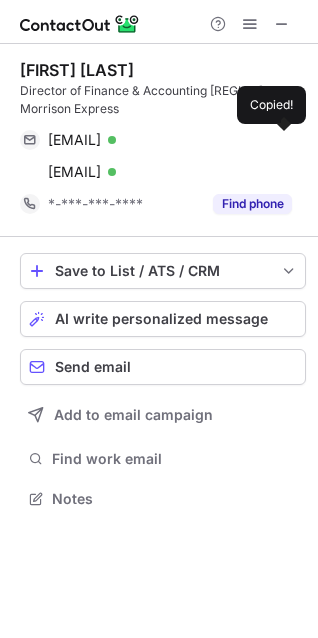 type 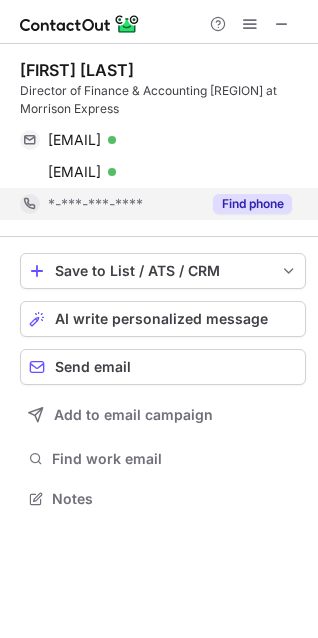 click on "Find phone" at bounding box center [252, 204] 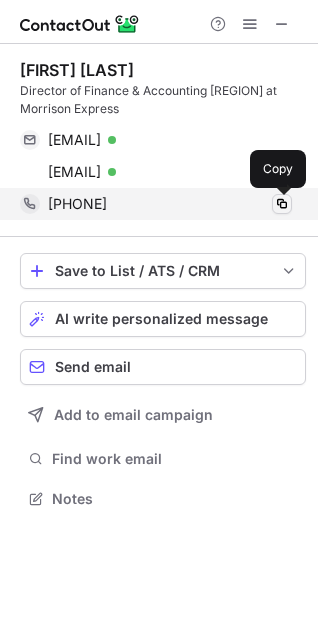 click at bounding box center [282, 204] 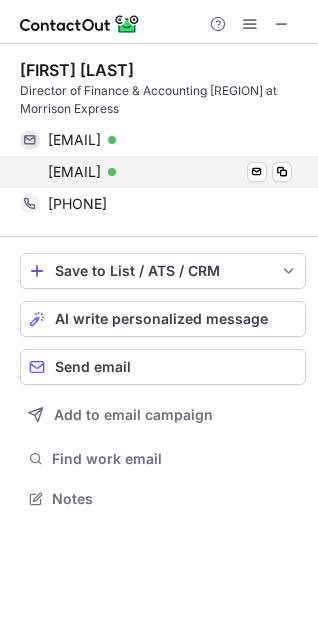 type 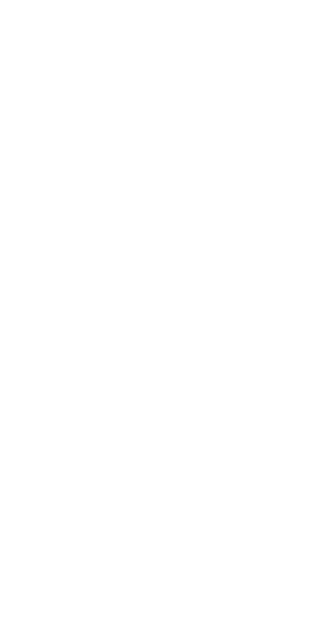 scroll, scrollTop: 0, scrollLeft: 0, axis: both 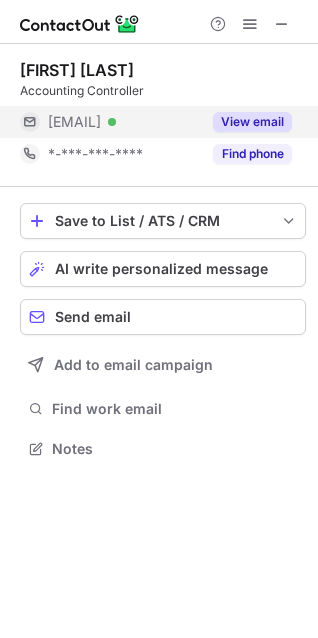click on "View email" at bounding box center (252, 122) 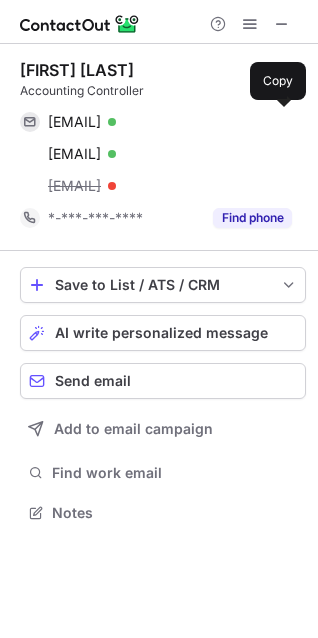 scroll, scrollTop: 9, scrollLeft: 9, axis: both 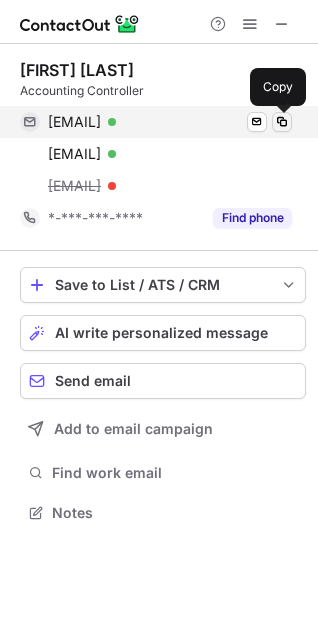 click at bounding box center [282, 122] 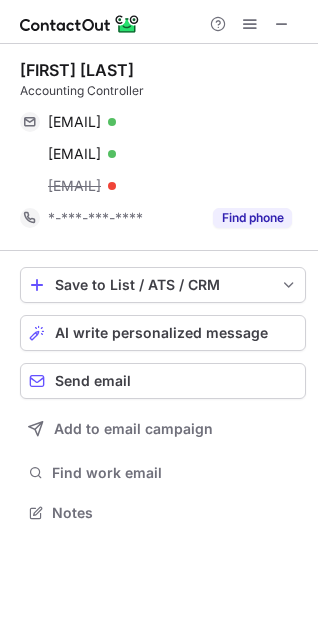 type 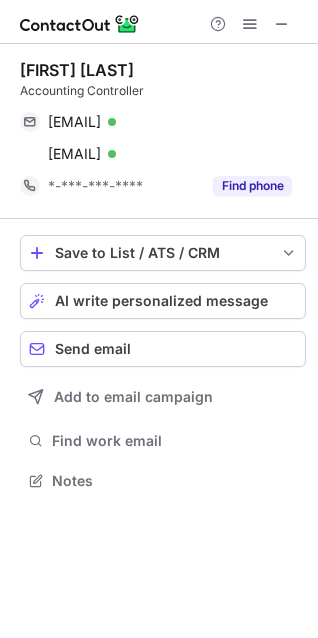 scroll, scrollTop: 466, scrollLeft: 318, axis: both 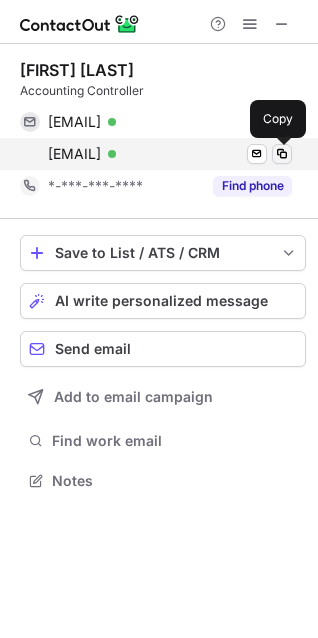 click at bounding box center (282, 154) 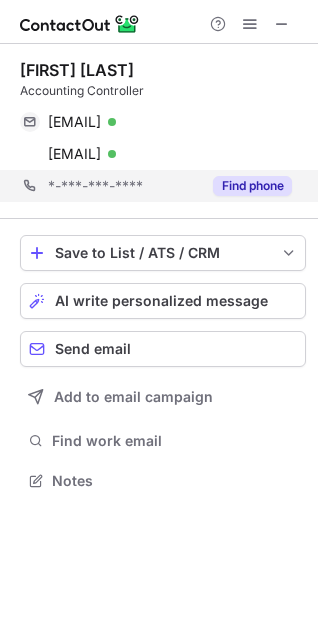 type 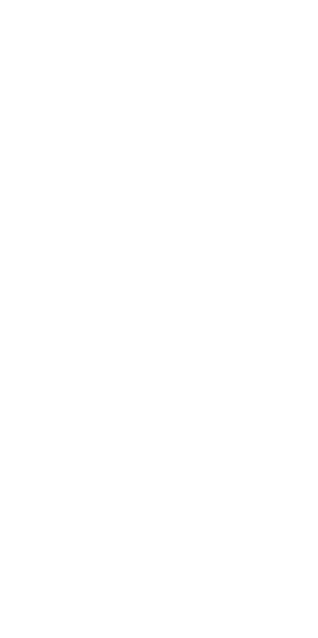 scroll, scrollTop: 0, scrollLeft: 0, axis: both 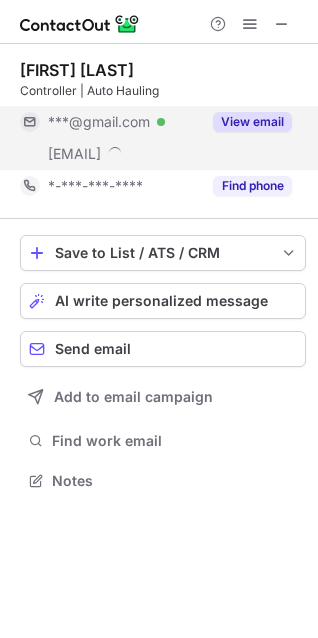 click on "View email" at bounding box center (252, 122) 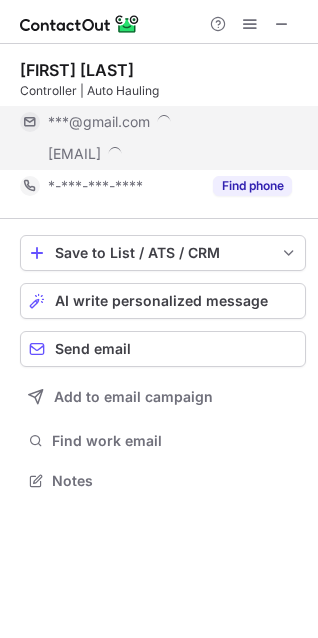 scroll, scrollTop: 9, scrollLeft: 9, axis: both 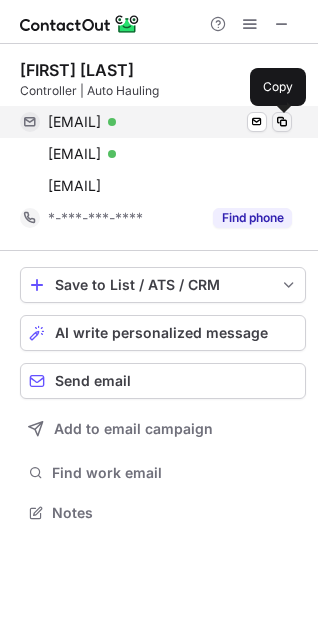 click at bounding box center [282, 122] 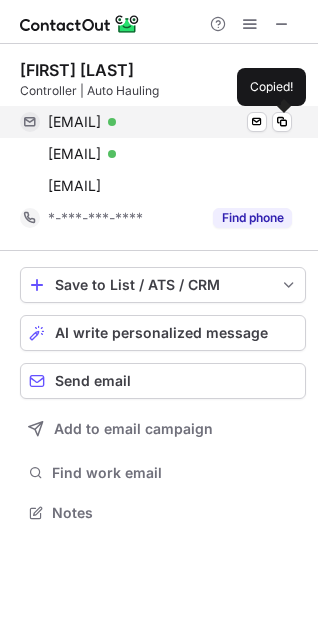 type 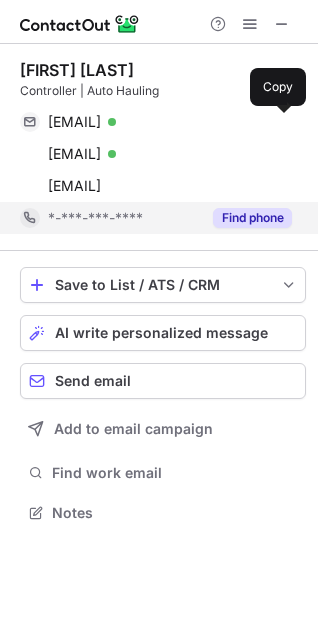click on "Find phone" at bounding box center (252, 218) 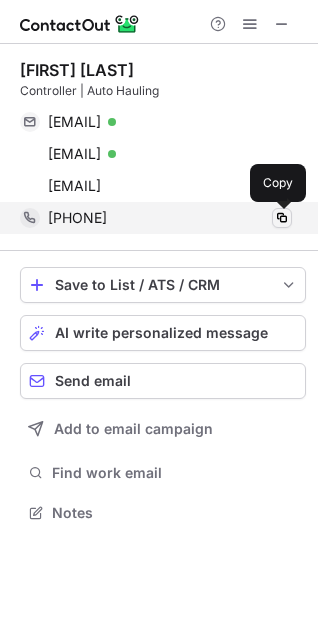click at bounding box center [282, 218] 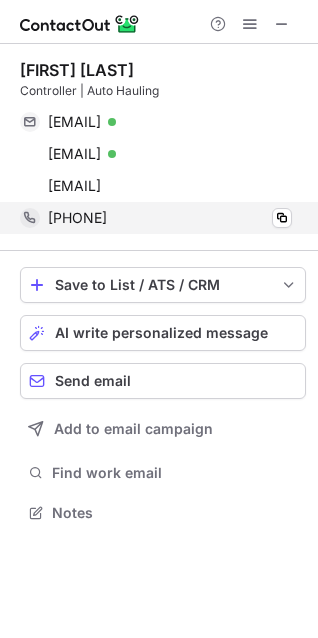type 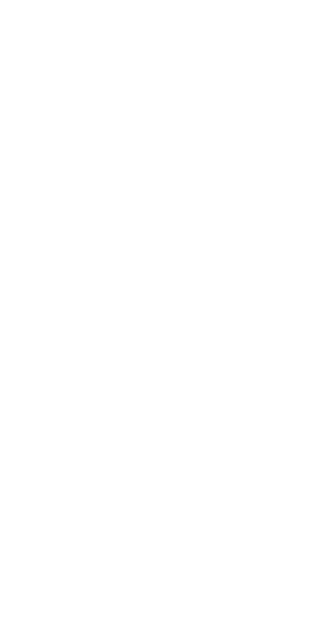 scroll, scrollTop: 0, scrollLeft: 0, axis: both 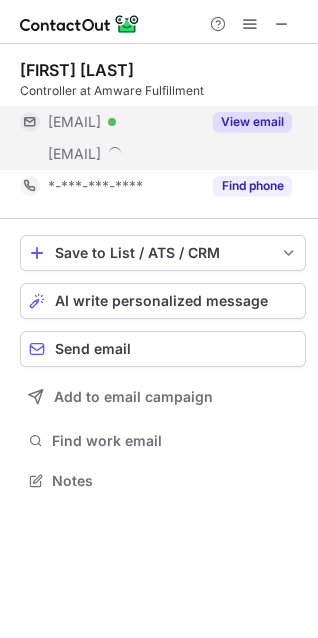 click on "View email" at bounding box center (252, 122) 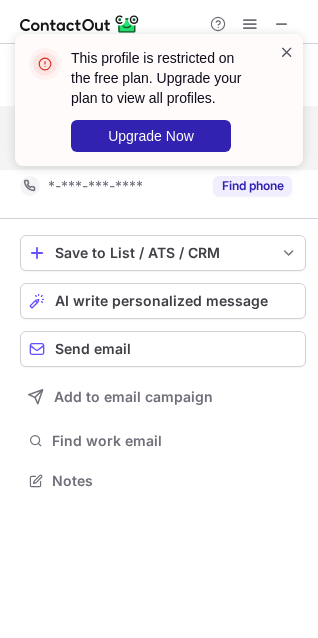 click at bounding box center [287, 52] 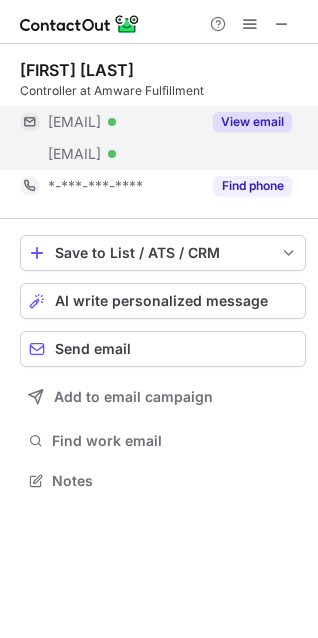 click on "View email" at bounding box center (252, 122) 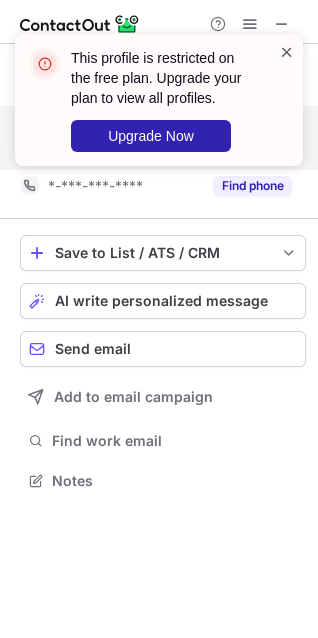 click at bounding box center [287, 52] 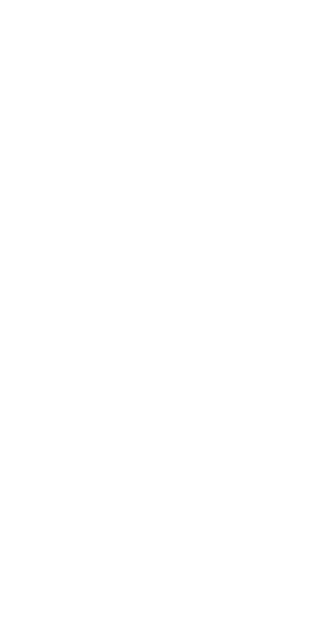scroll, scrollTop: 0, scrollLeft: 0, axis: both 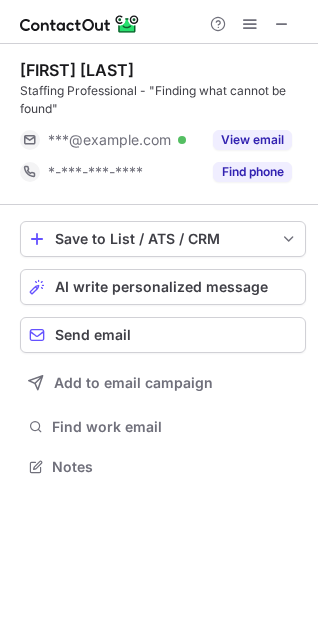 click on "Help & Support" at bounding box center (159, 22) 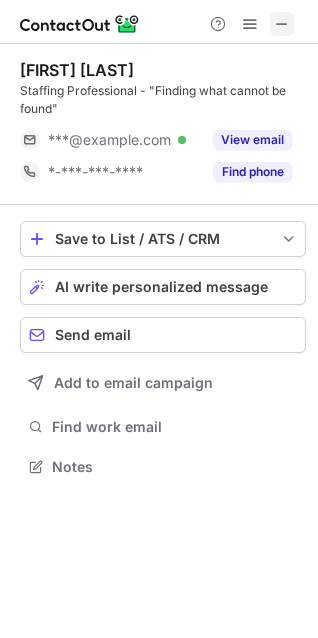 click at bounding box center (282, 24) 